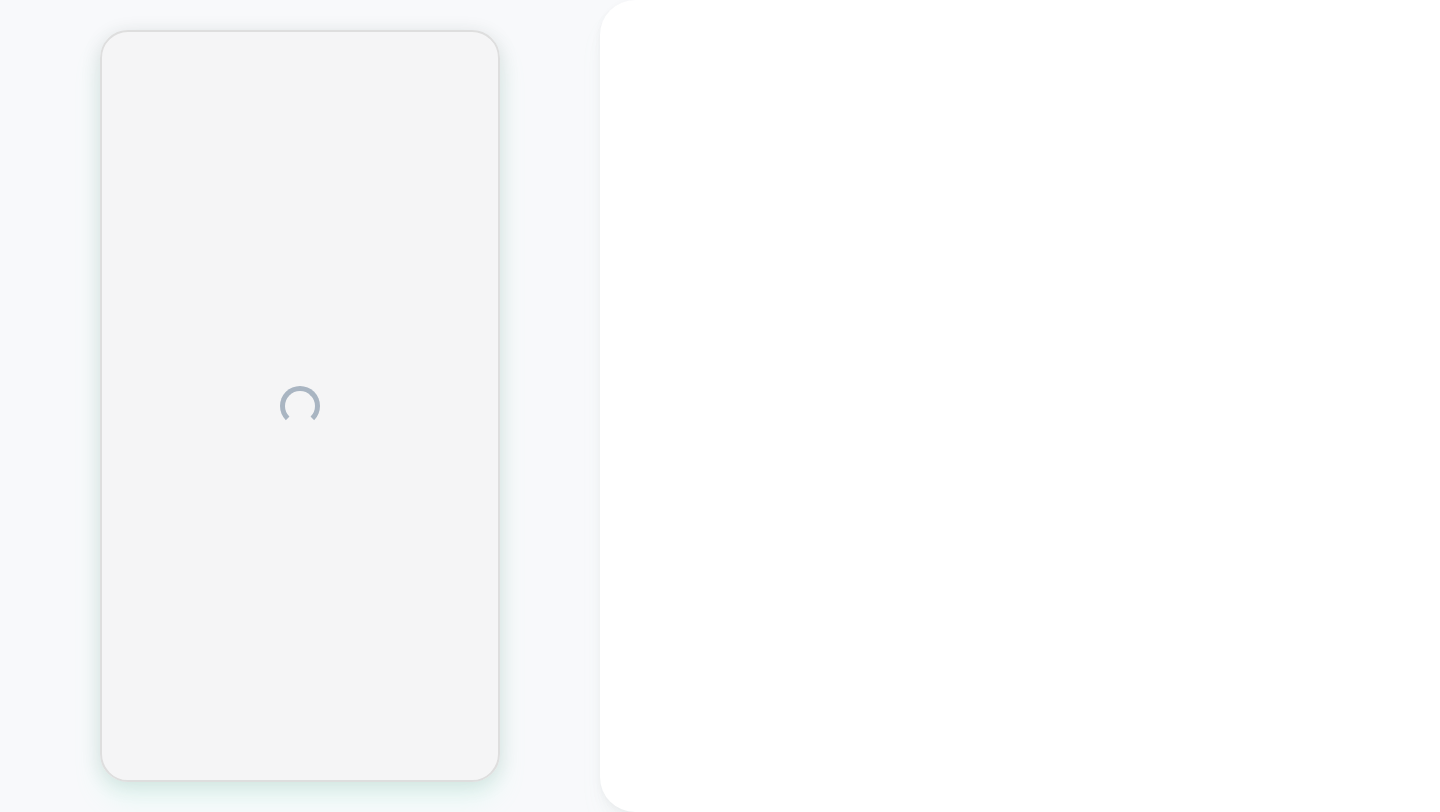 scroll, scrollTop: 0, scrollLeft: 0, axis: both 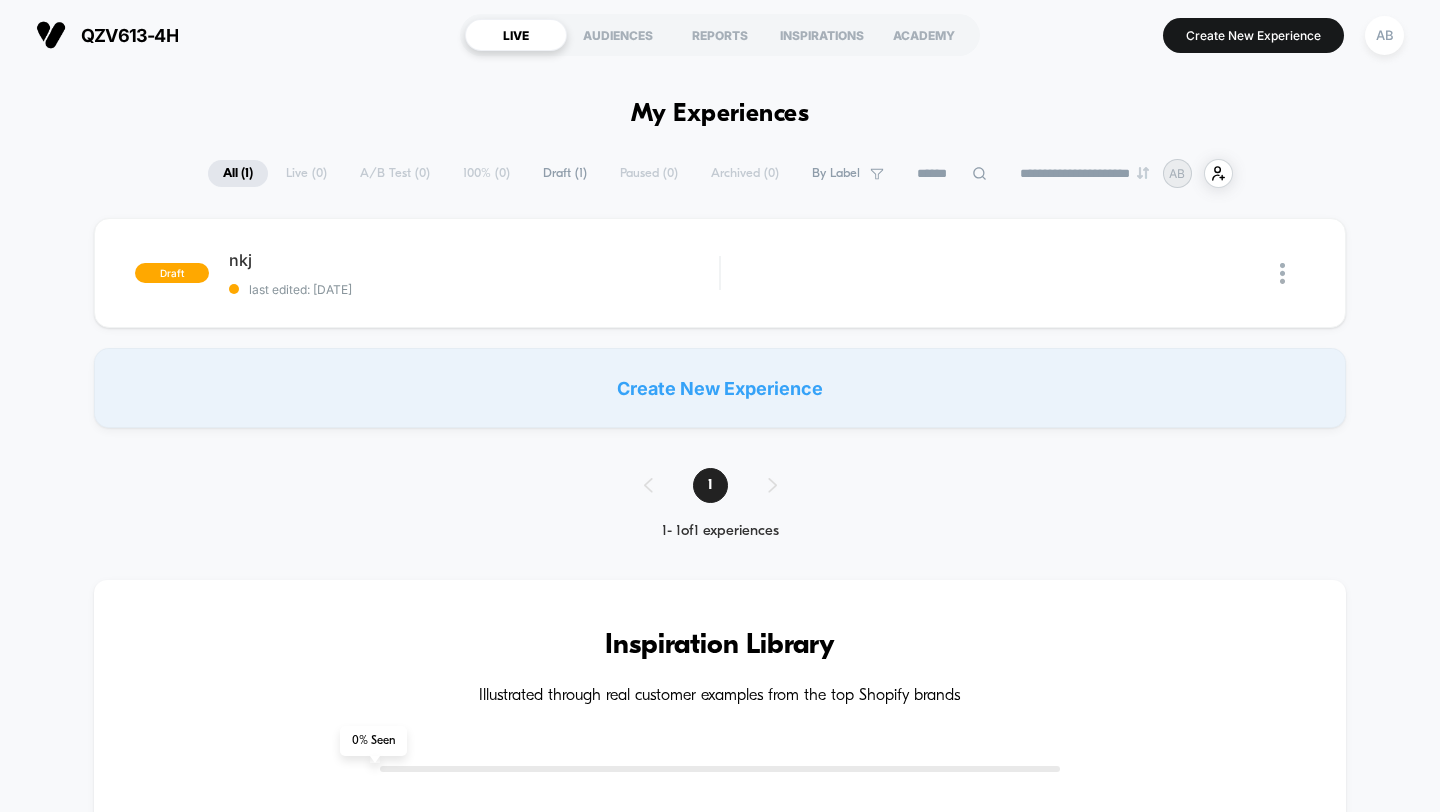 click on "Create New Experience" at bounding box center (720, 388) 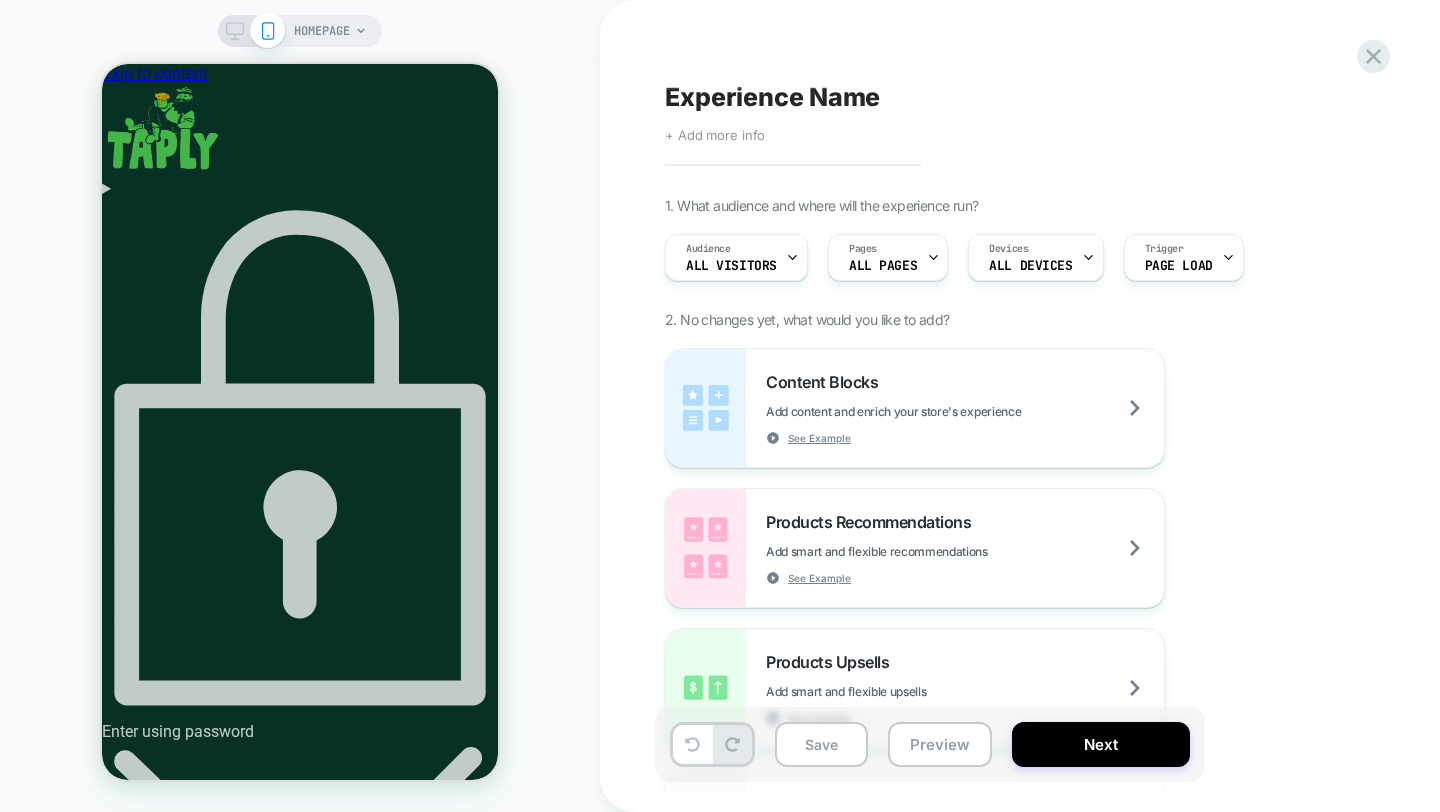 scroll, scrollTop: 0, scrollLeft: 0, axis: both 